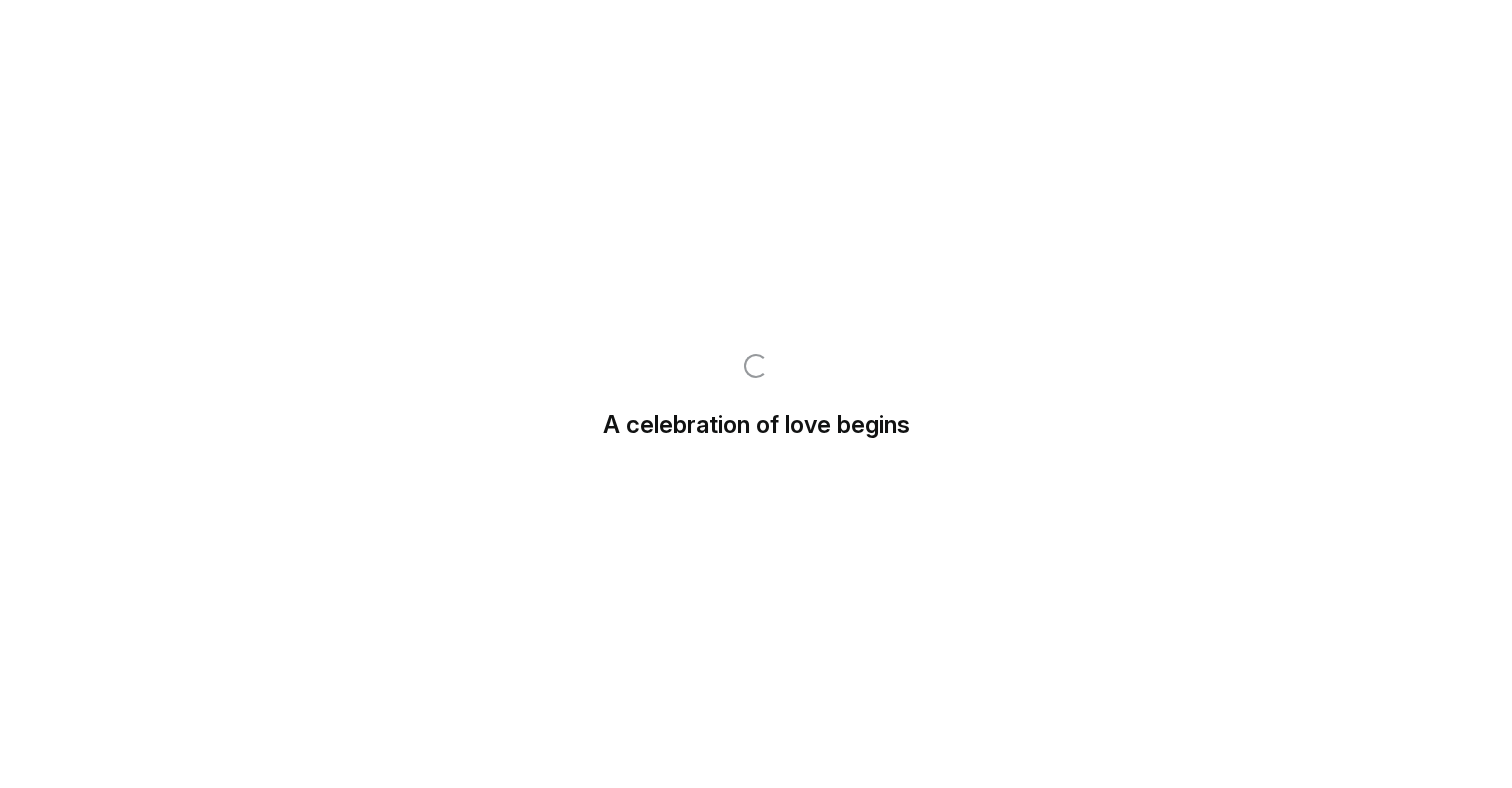 scroll, scrollTop: 0, scrollLeft: 0, axis: both 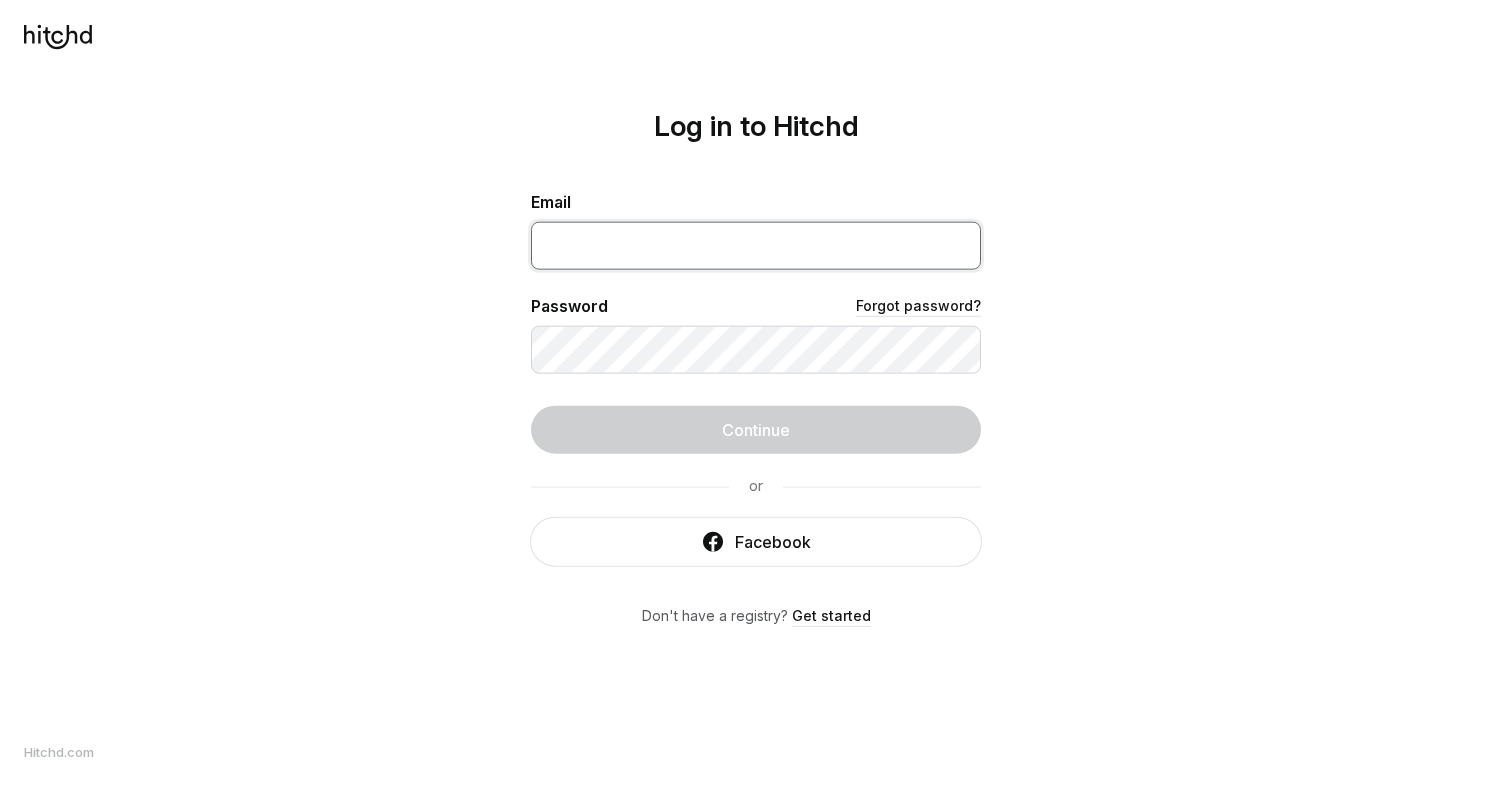 click at bounding box center (756, 246) 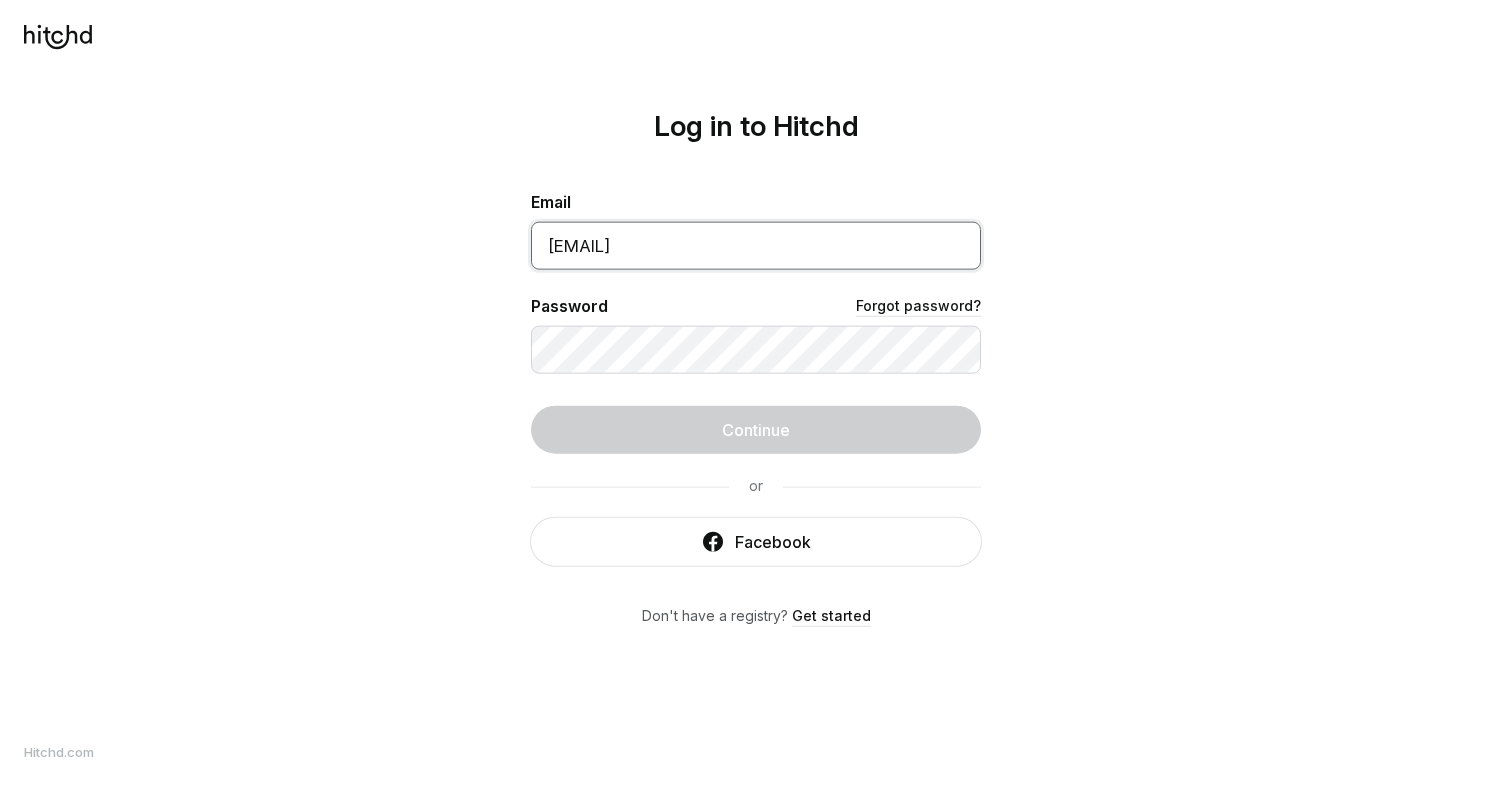 type on "[EMAIL]" 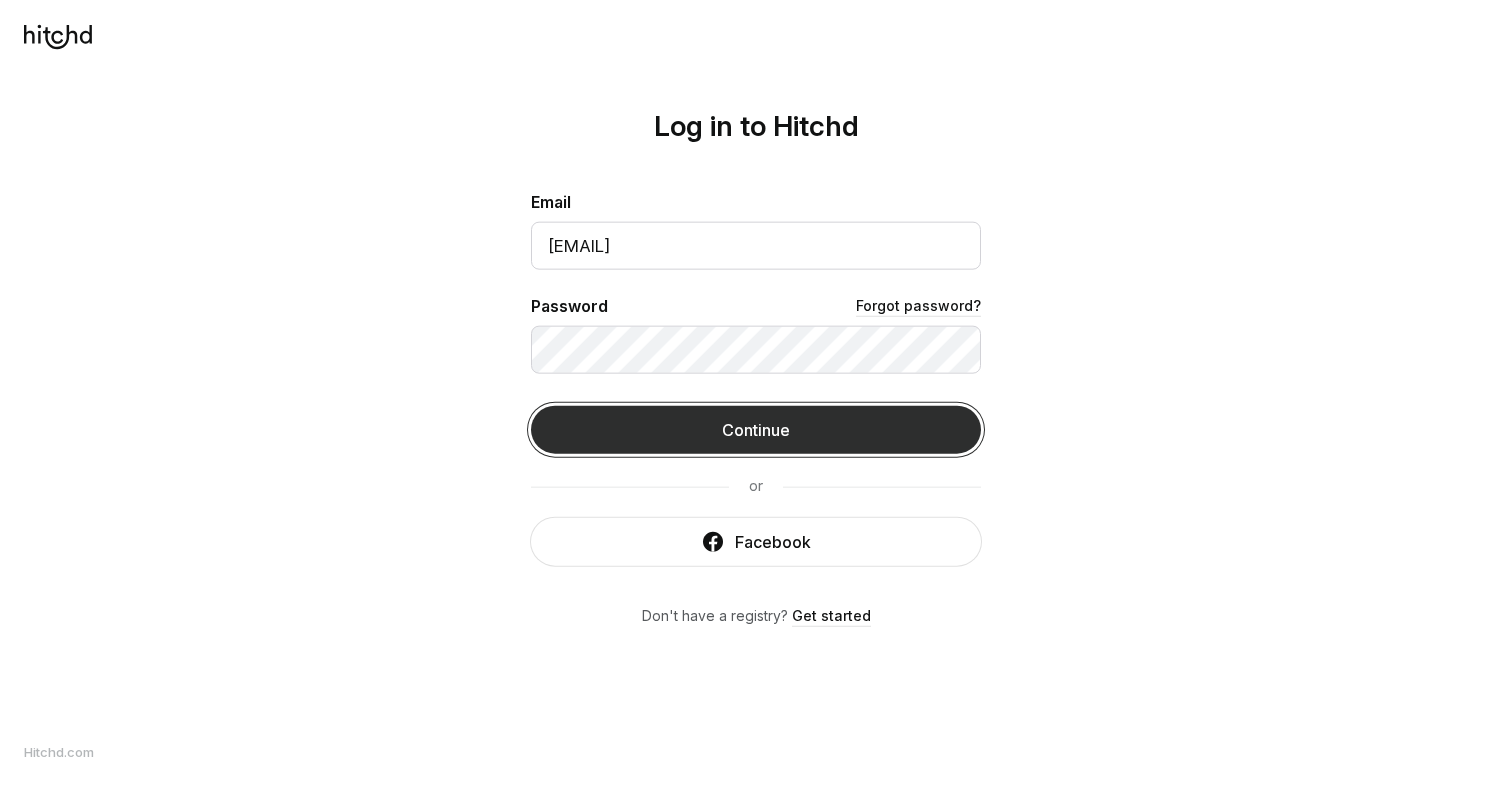 click on "Continue" at bounding box center (756, 430) 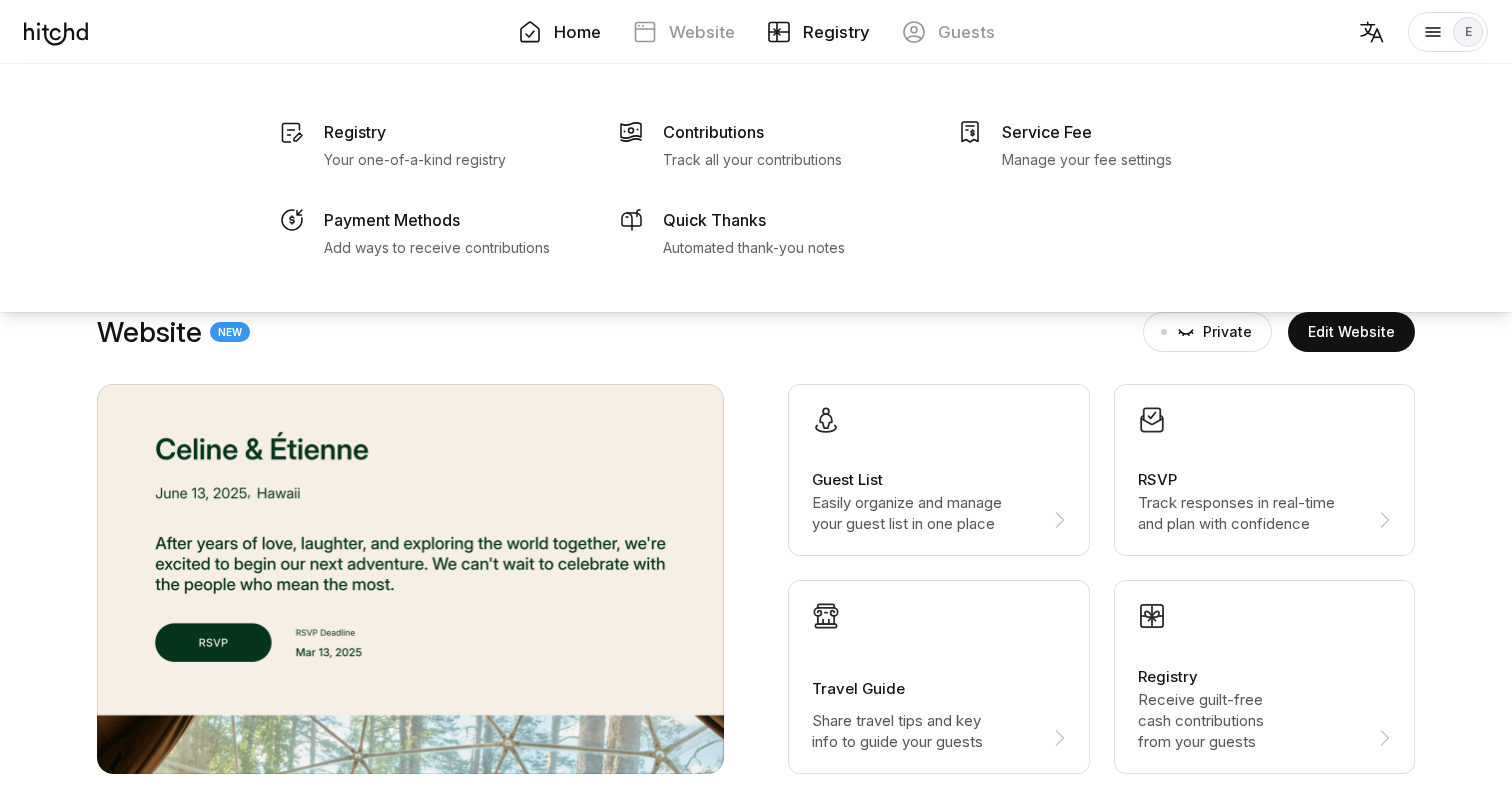 click on "Registry" at bounding box center [818, 32] 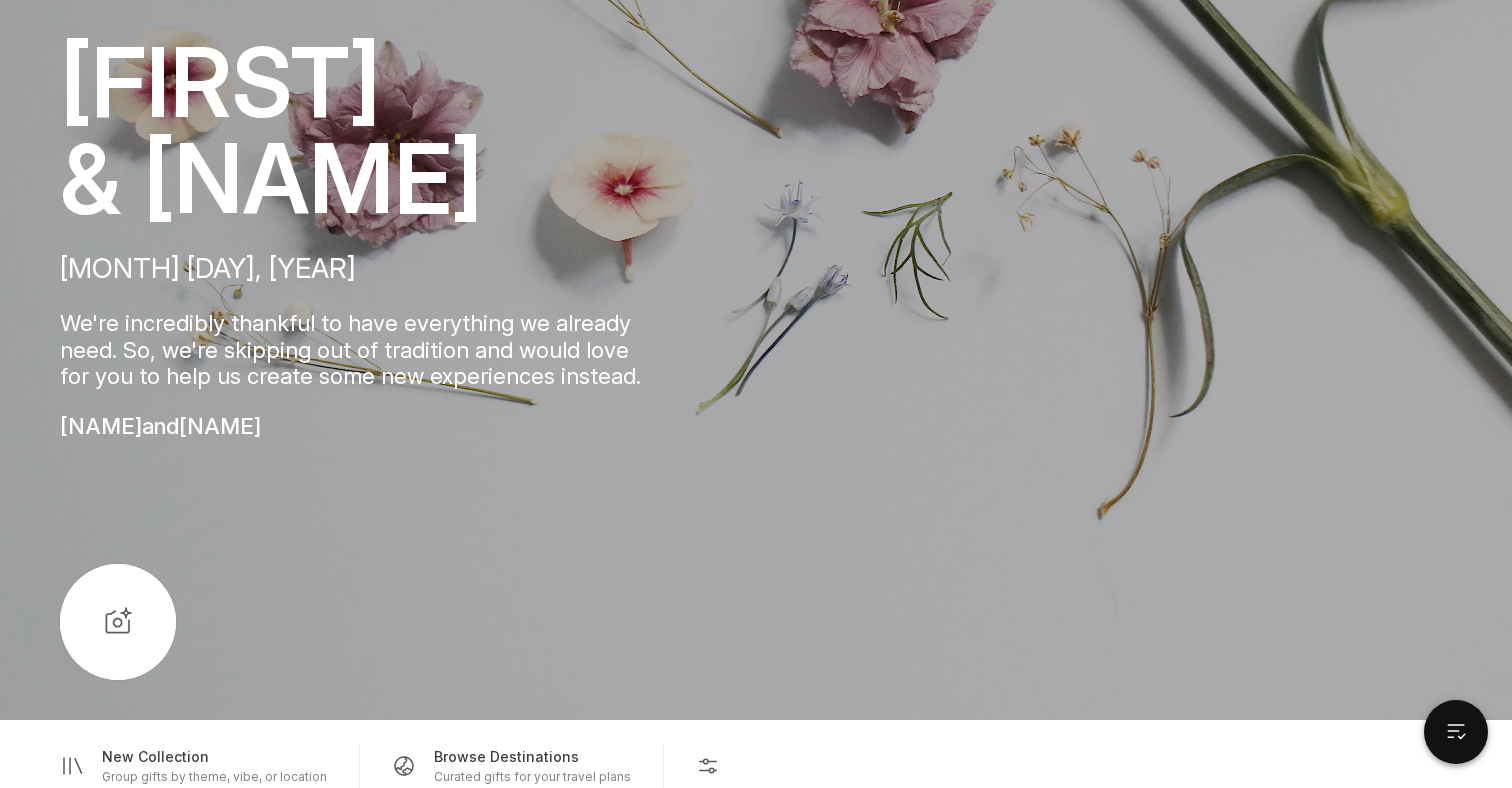 scroll, scrollTop: 0, scrollLeft: 0, axis: both 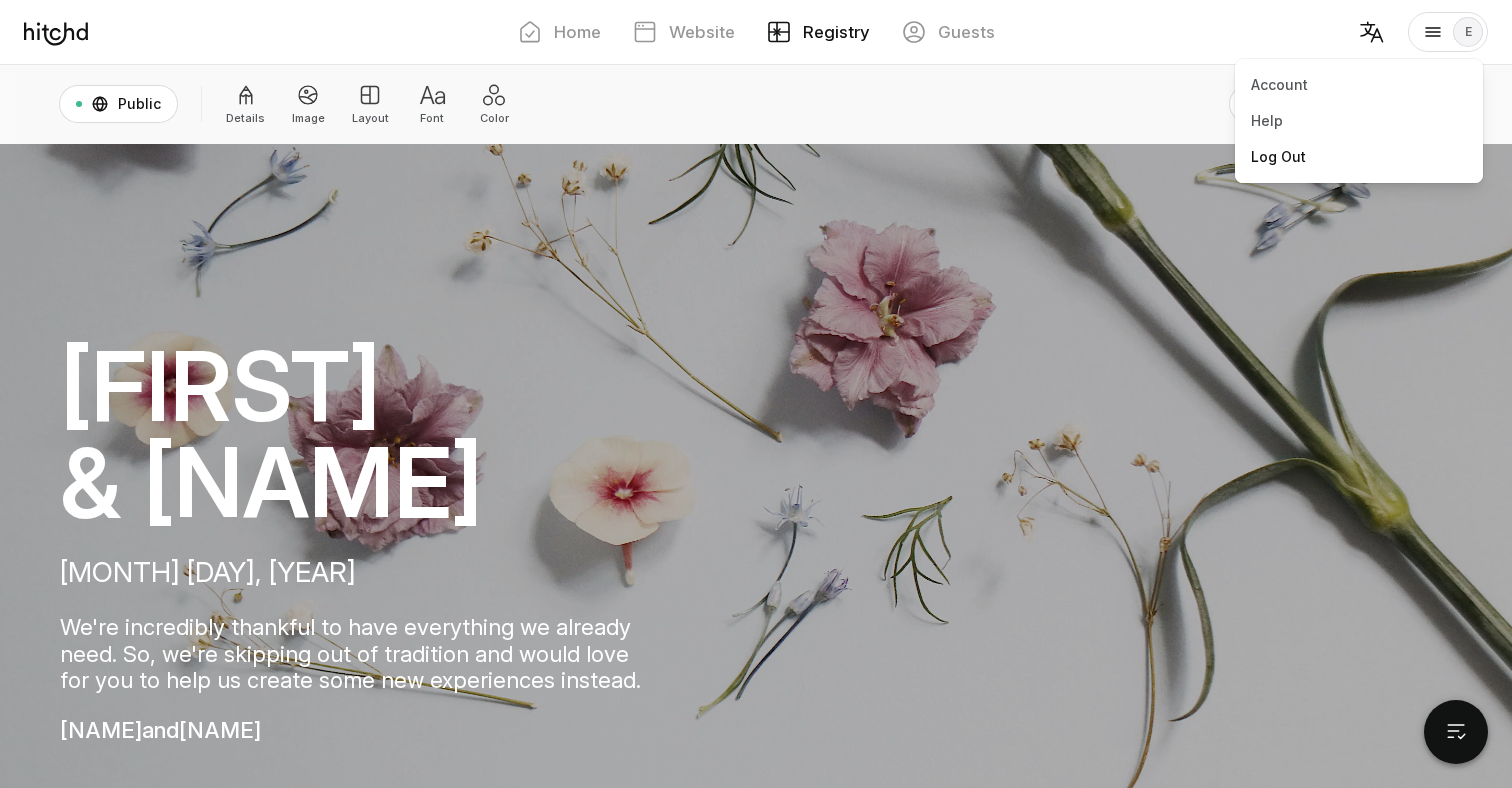 click on "Log Out" at bounding box center [1359, 157] 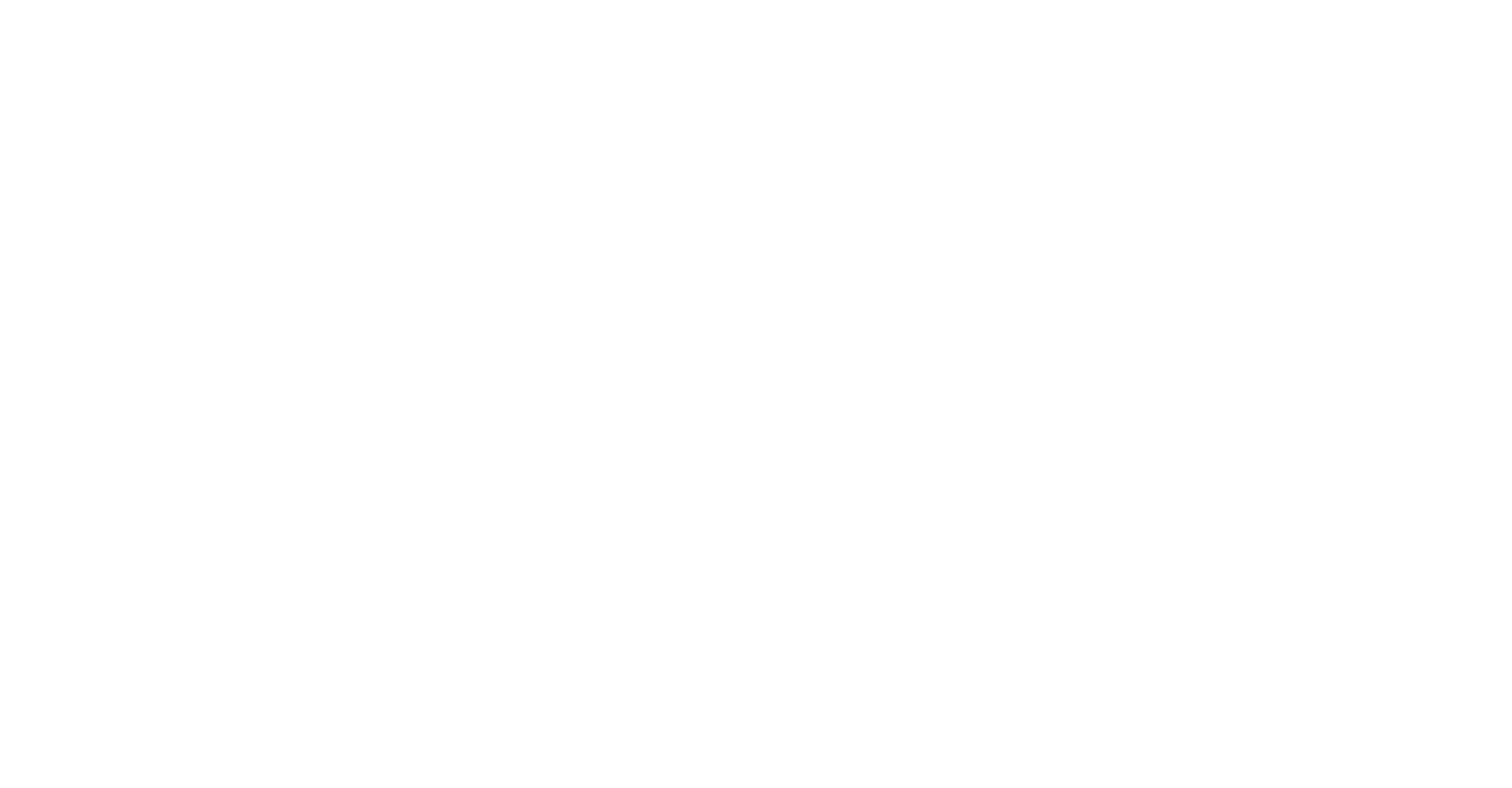 scroll, scrollTop: 0, scrollLeft: 0, axis: both 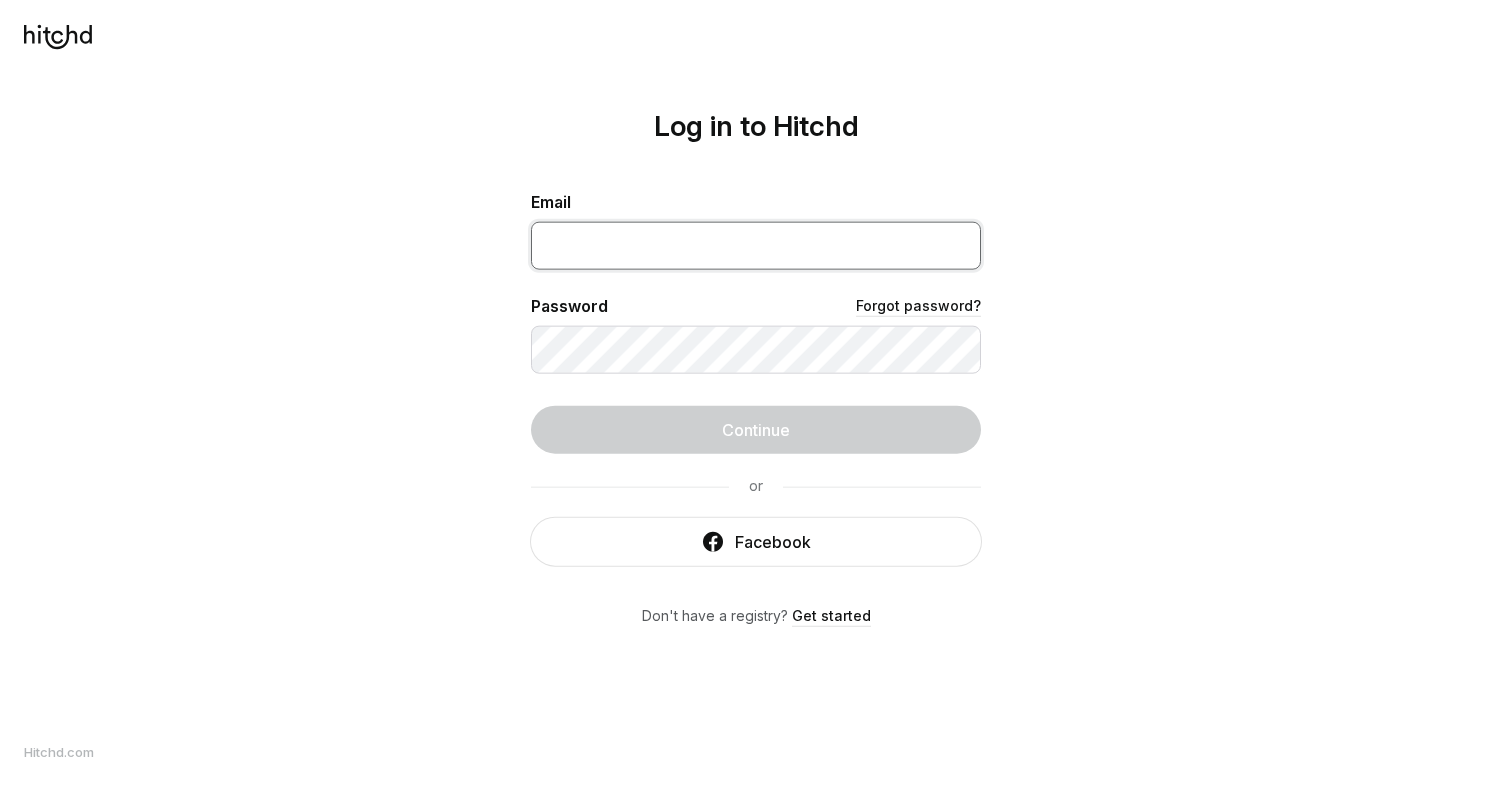 click at bounding box center [756, 246] 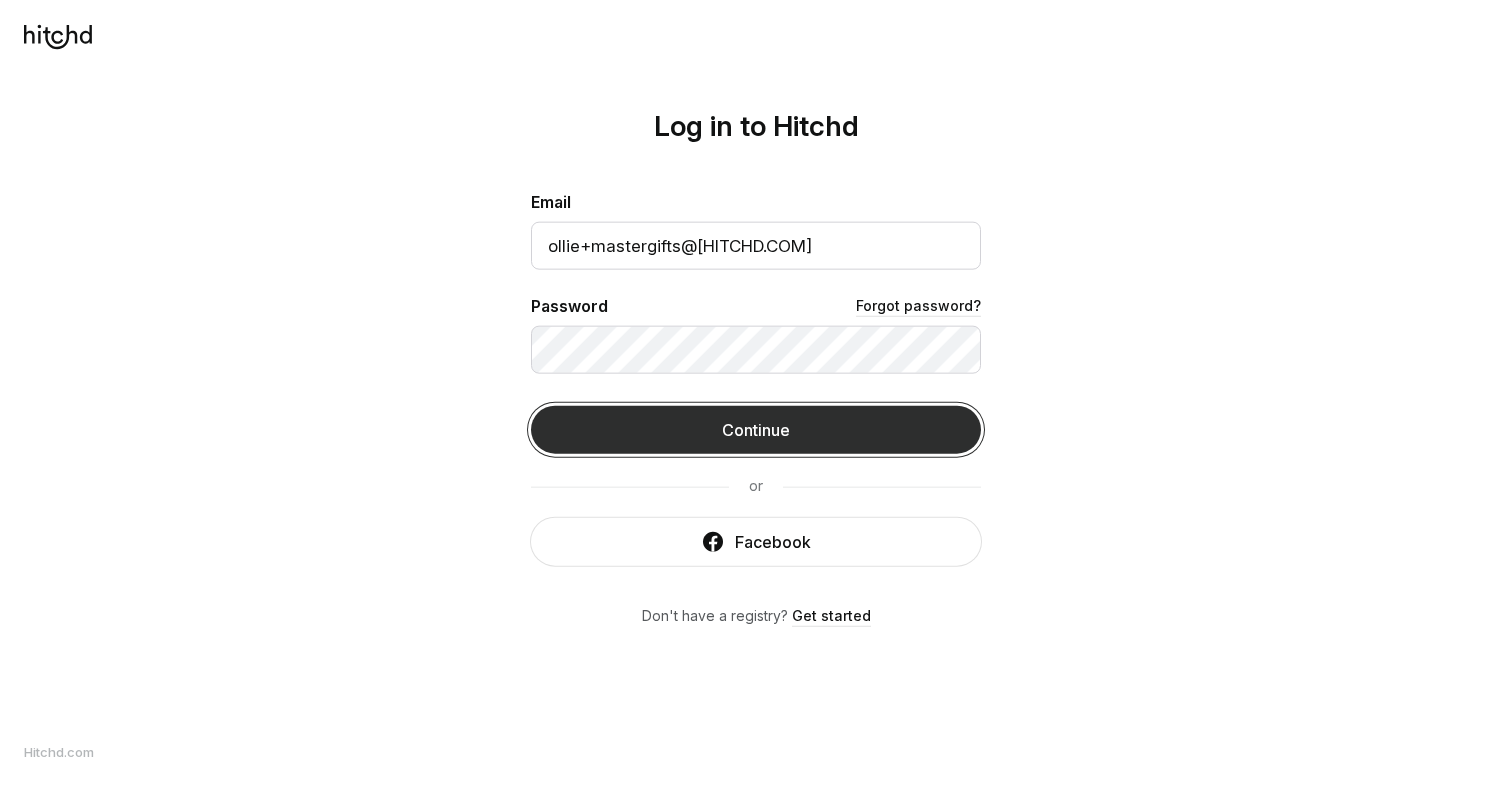 click on "Continue" at bounding box center (756, 430) 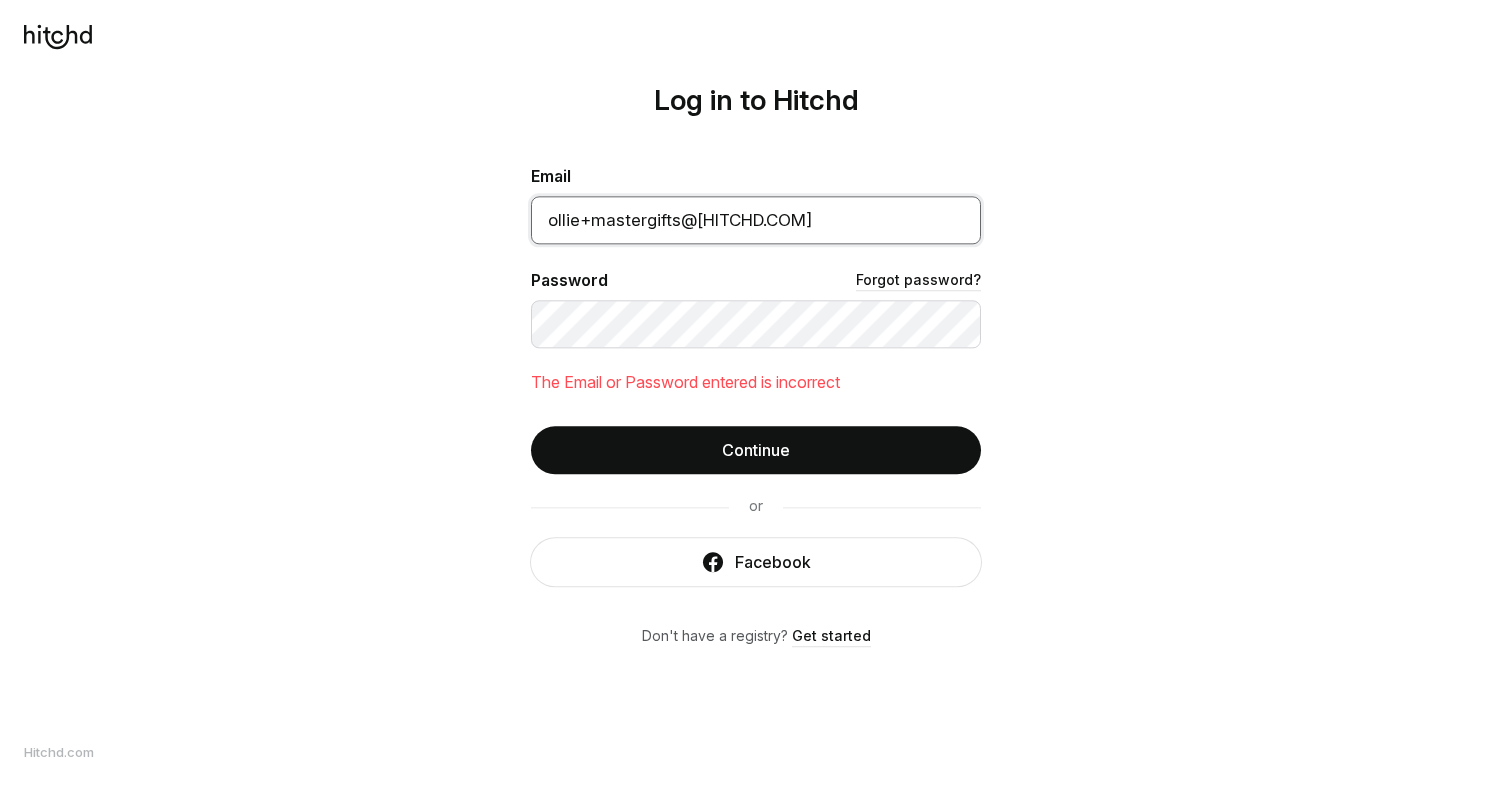 click on "ollie+mastergifts@[HITCHD.COM]" at bounding box center (756, 220) 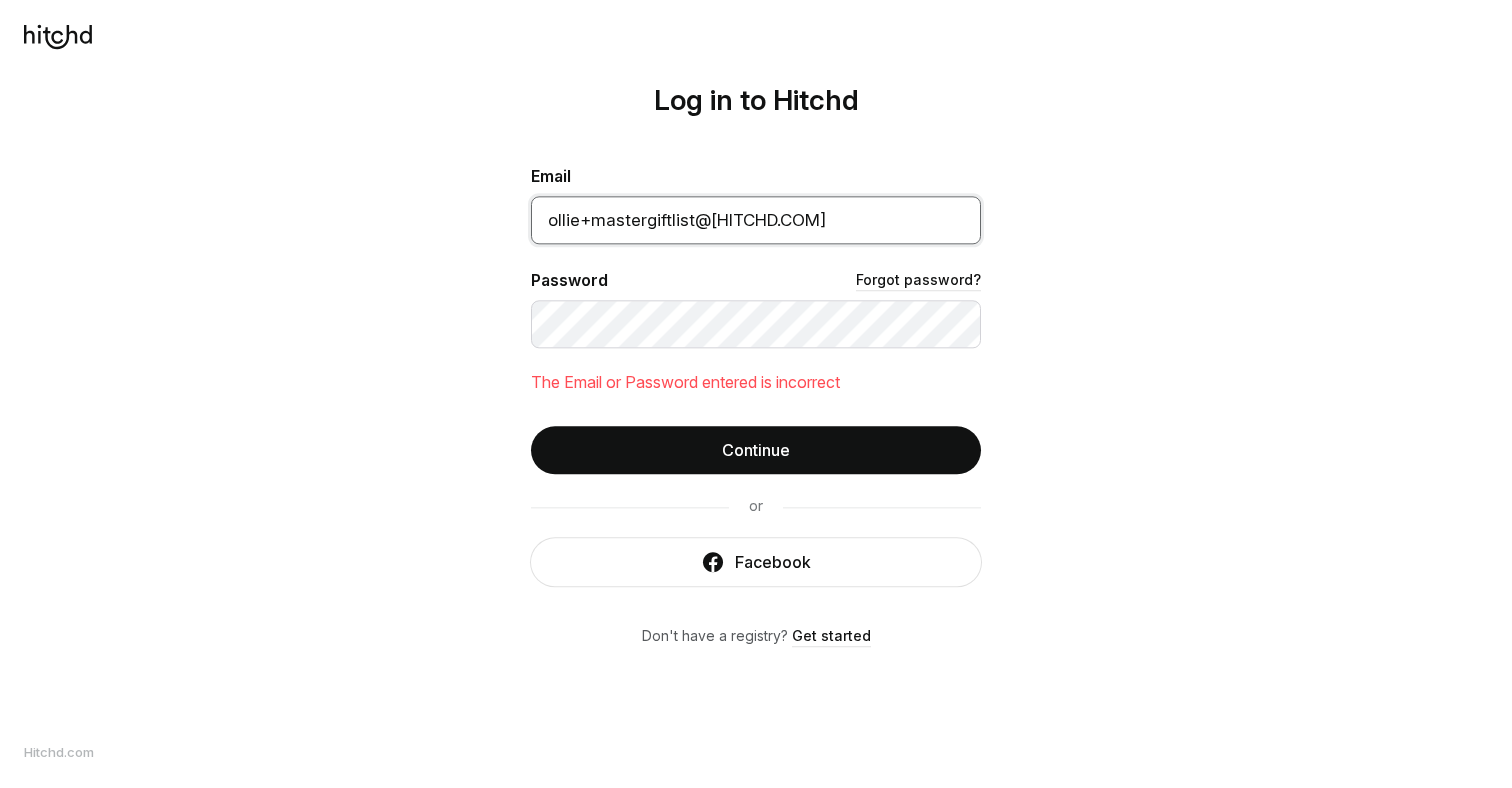 click on "Continue" at bounding box center (756, 450) 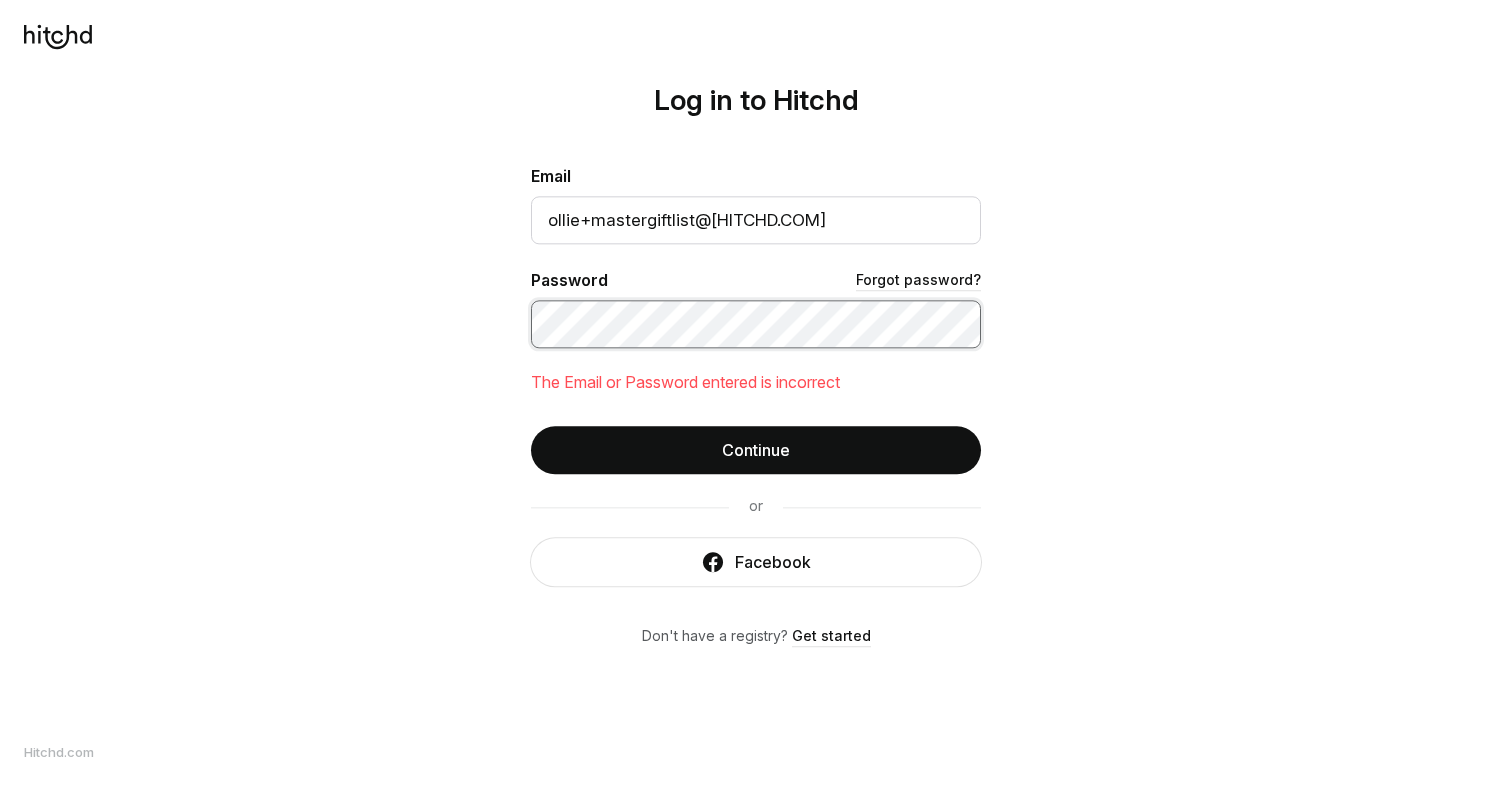 click on "Log in to Hitchd
Email
ollie+mastergiftlist@[HITCHD.COM]
Password
Forgot password?
The Email or Password entered is incorrect
Continue
or
Facebook
Don't have a registry?
Get started" at bounding box center (756, 394) 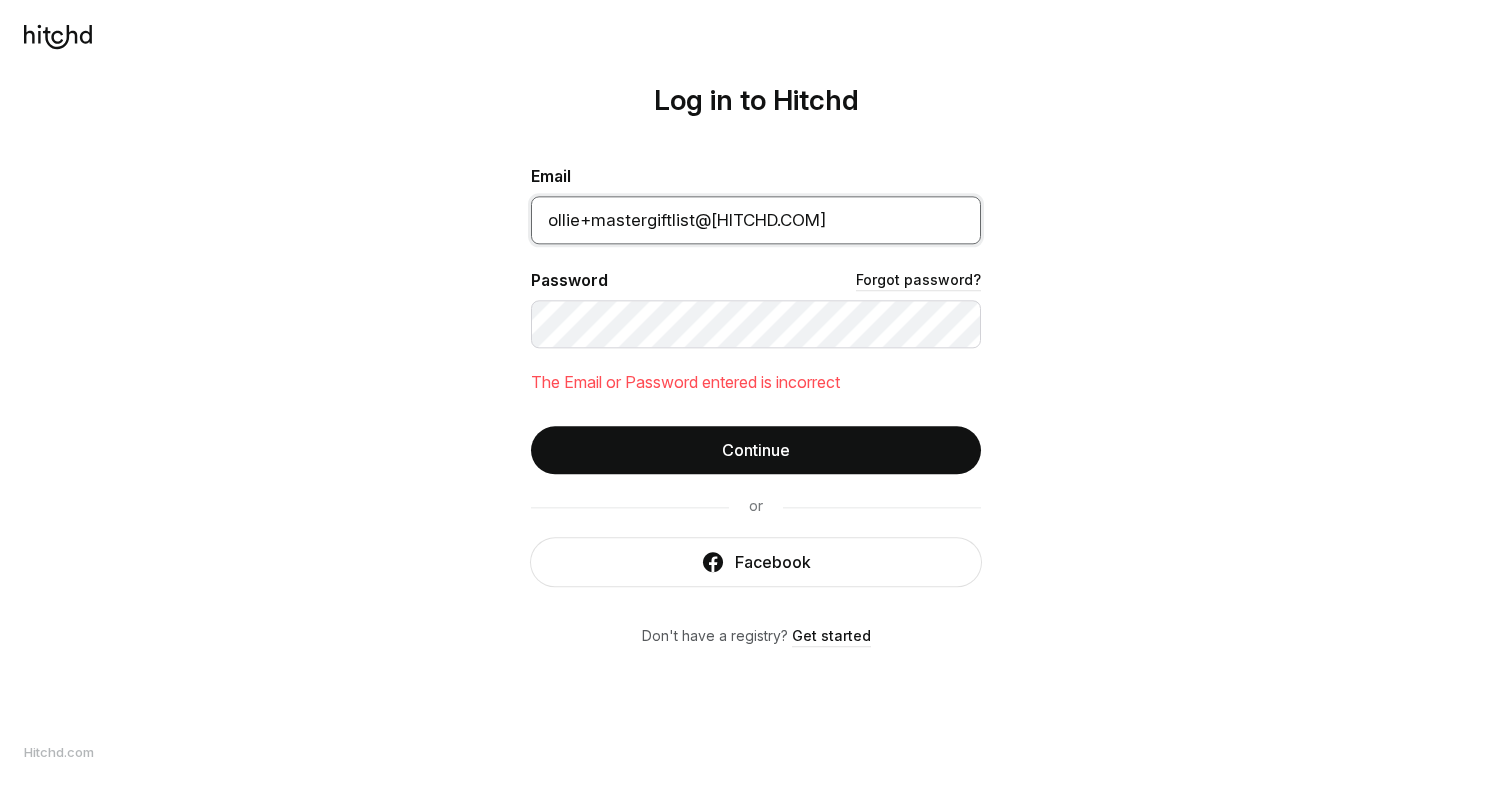 click on "ollie+mastergiftlist@[HITCHD.COM]" at bounding box center (756, 220) 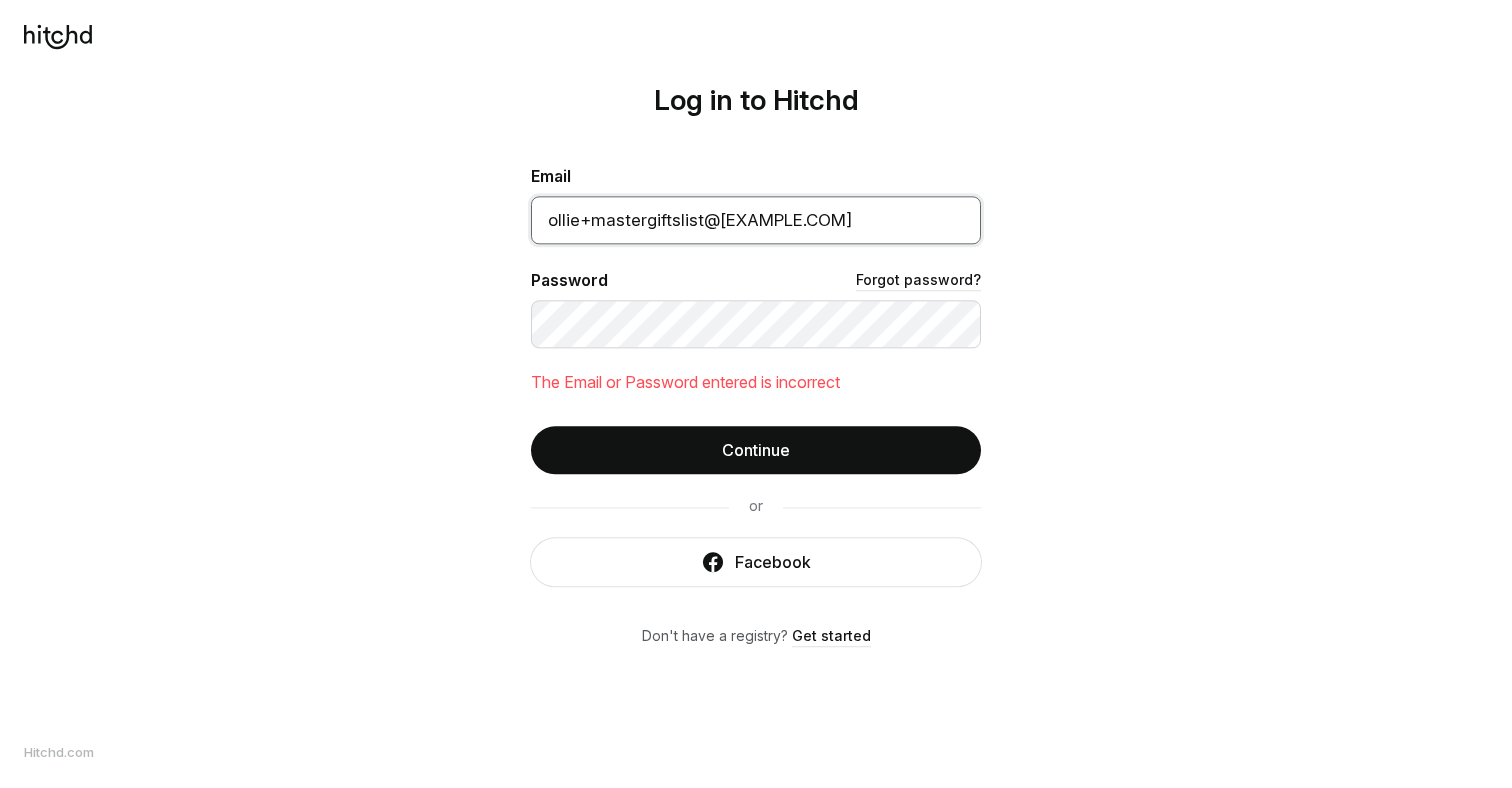 click on "Continue" at bounding box center [756, 450] 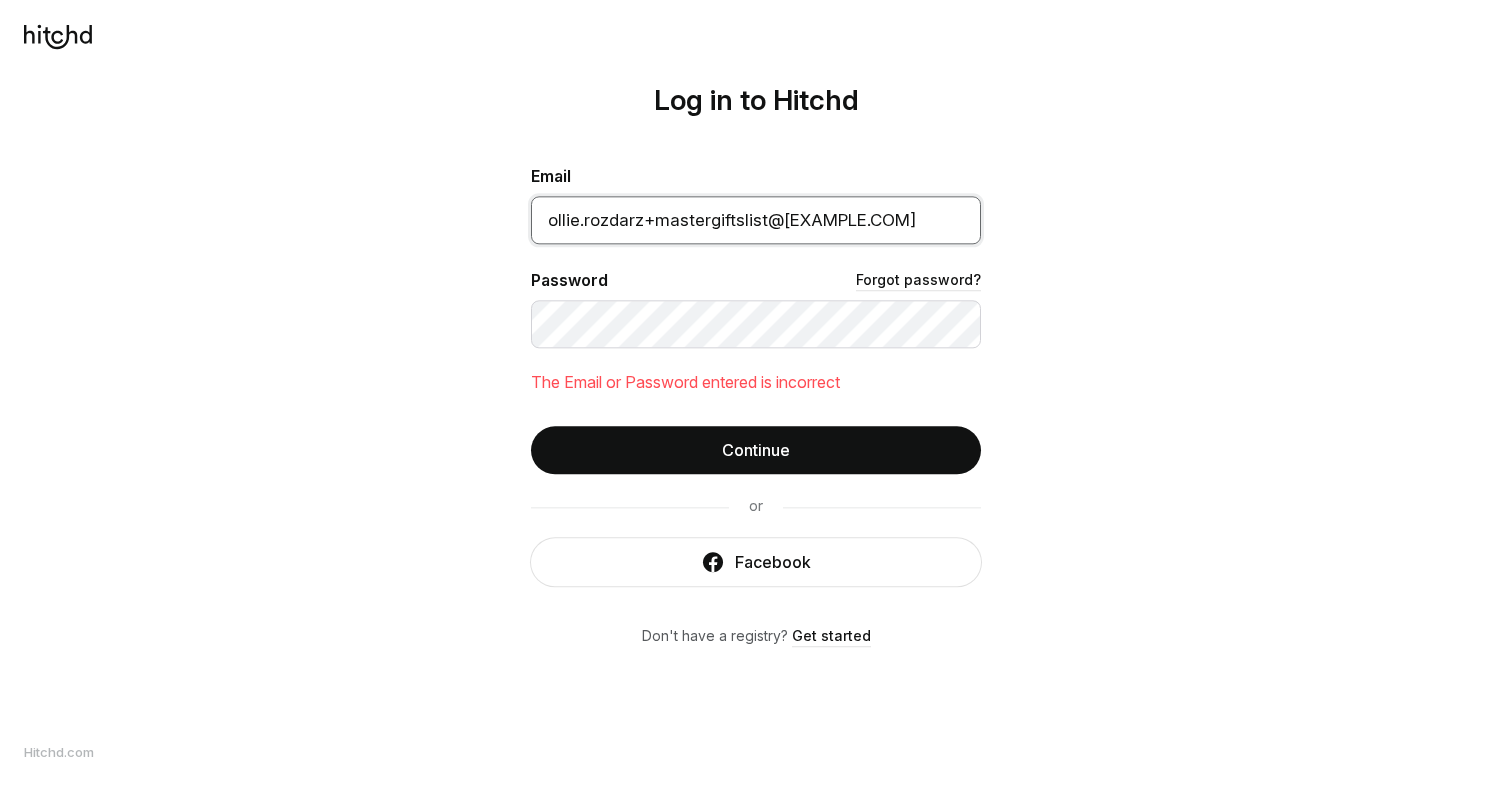 click on "Continue" at bounding box center [756, 450] 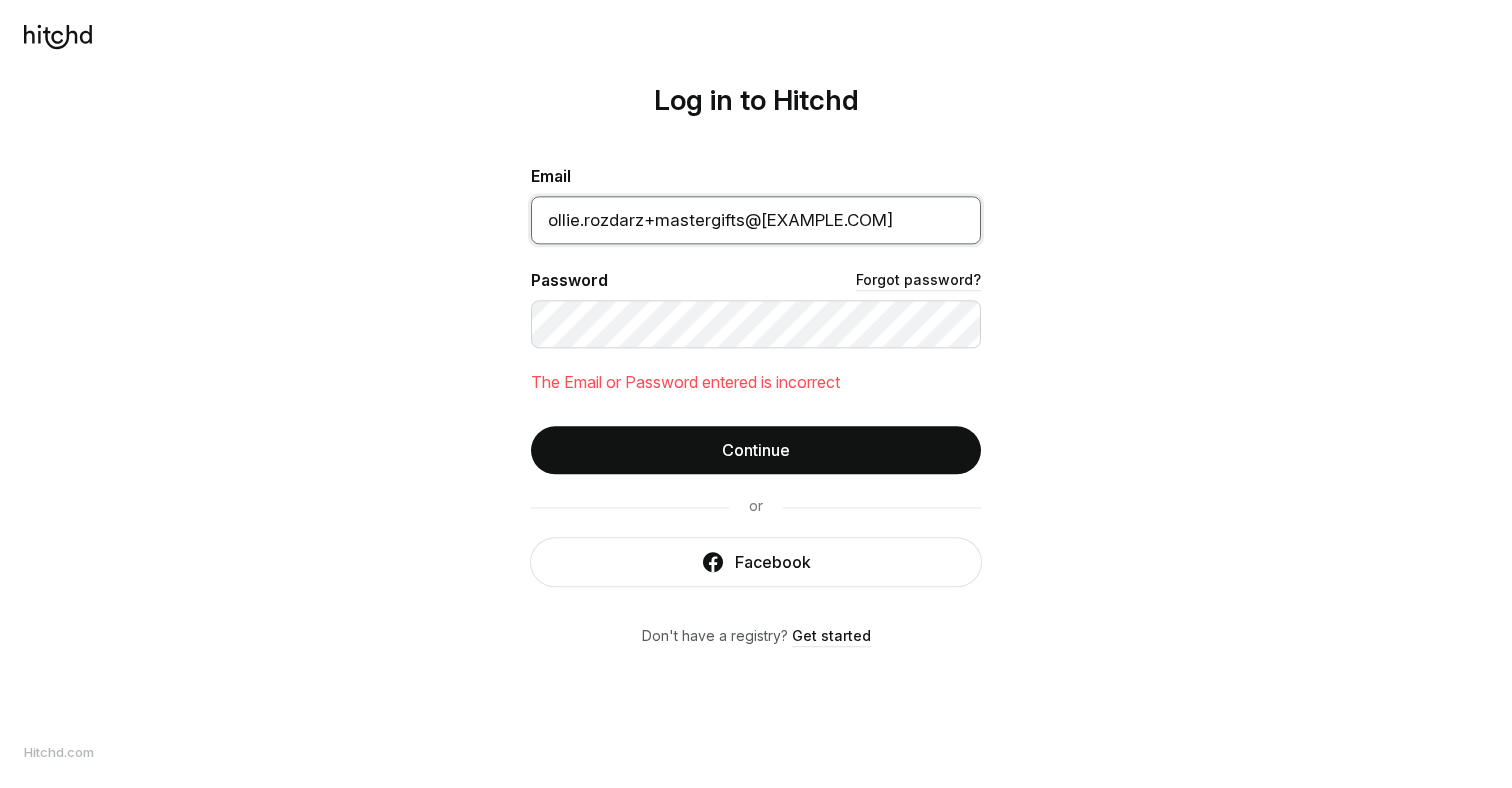 type on "ollie.rozdarz+mastergifts@[EXAMPLE.COM]" 